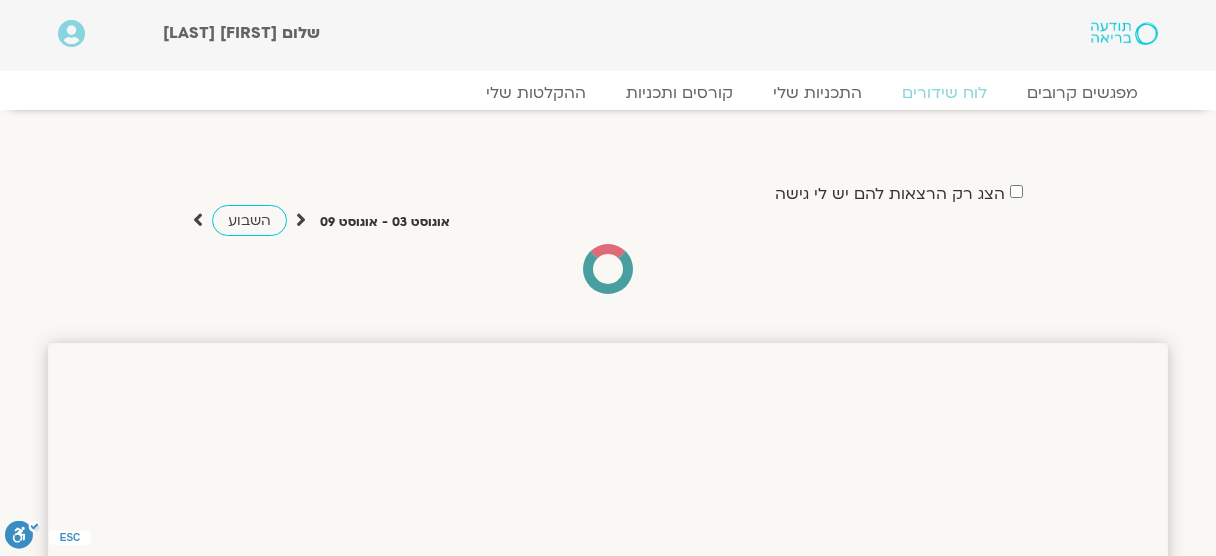 scroll, scrollTop: 0, scrollLeft: 0, axis: both 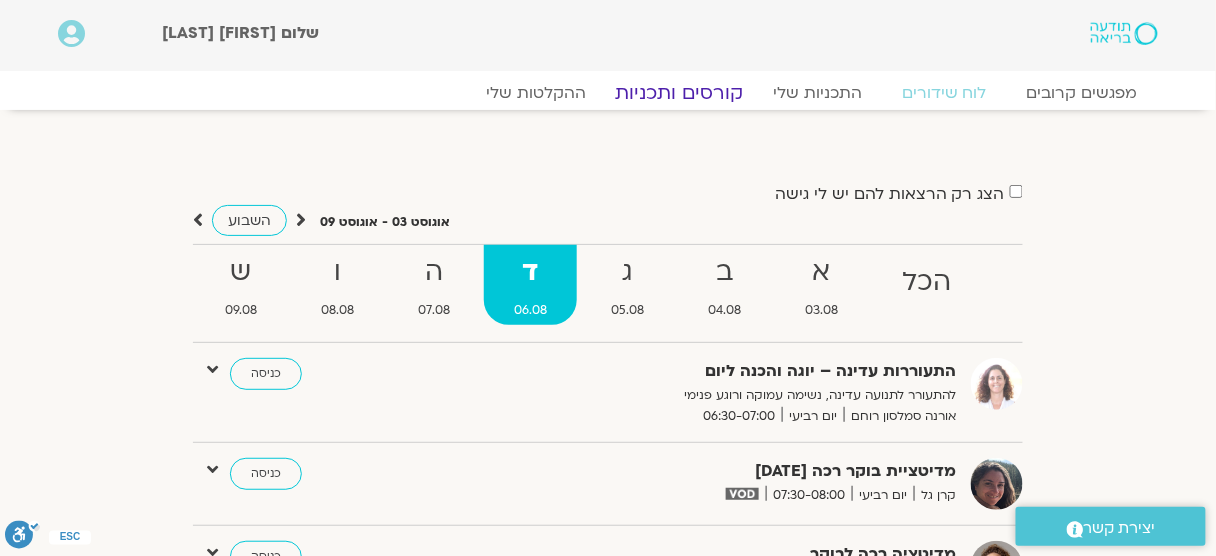 click on "קורסים ותכניות" 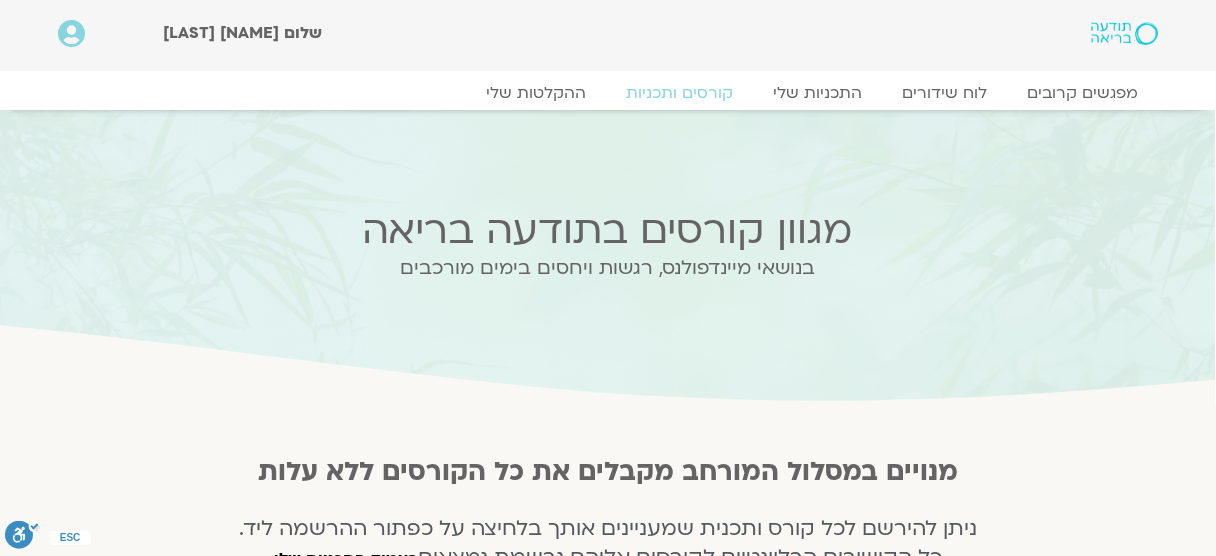 scroll, scrollTop: 0, scrollLeft: 0, axis: both 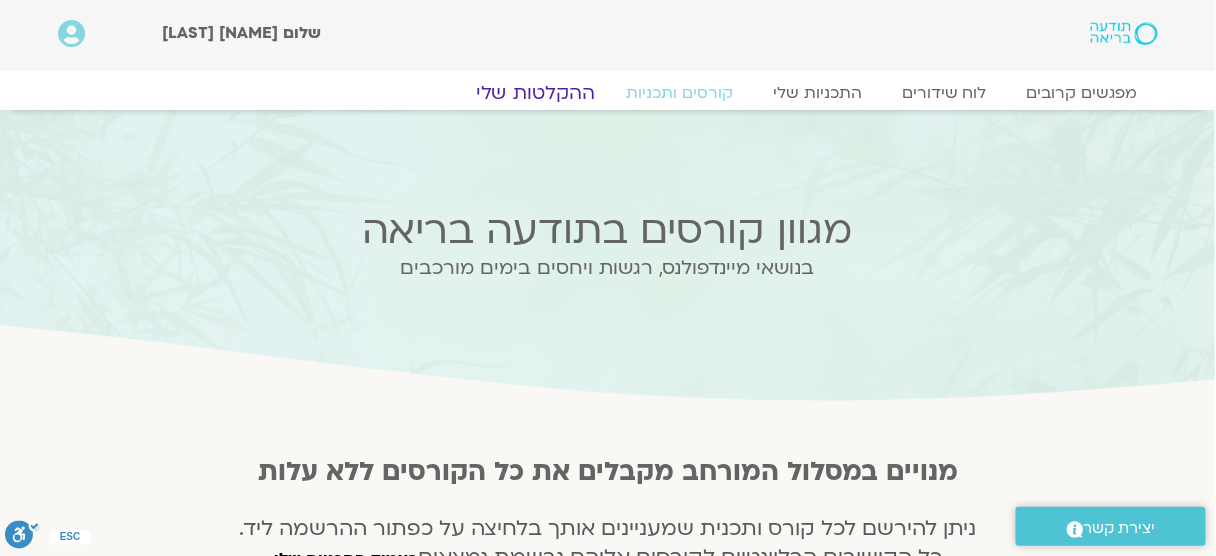 click on "ההקלטות שלי" 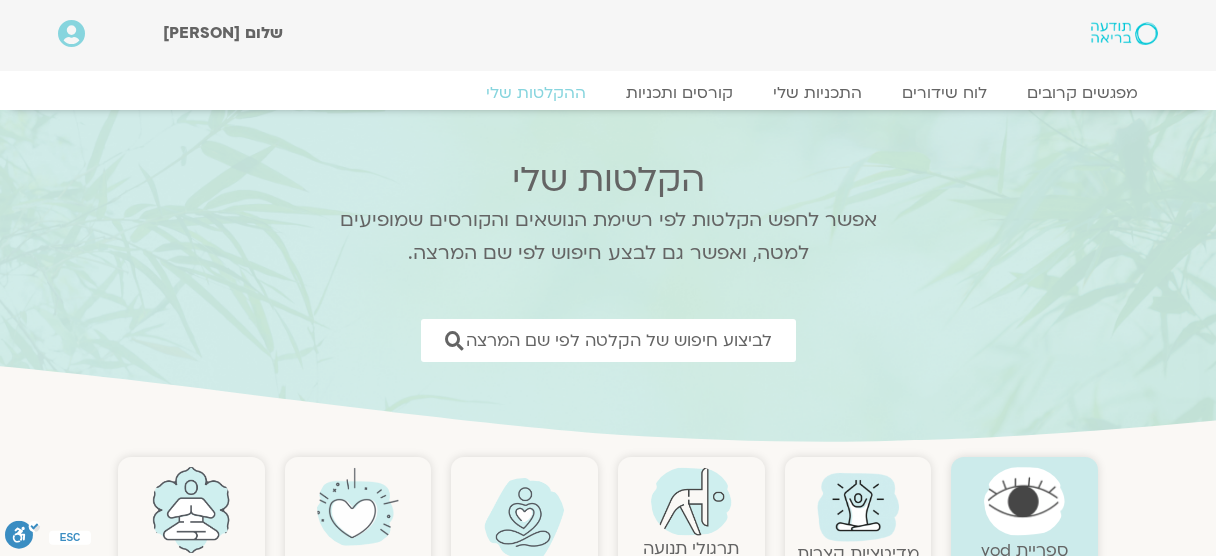 scroll, scrollTop: 0, scrollLeft: 0, axis: both 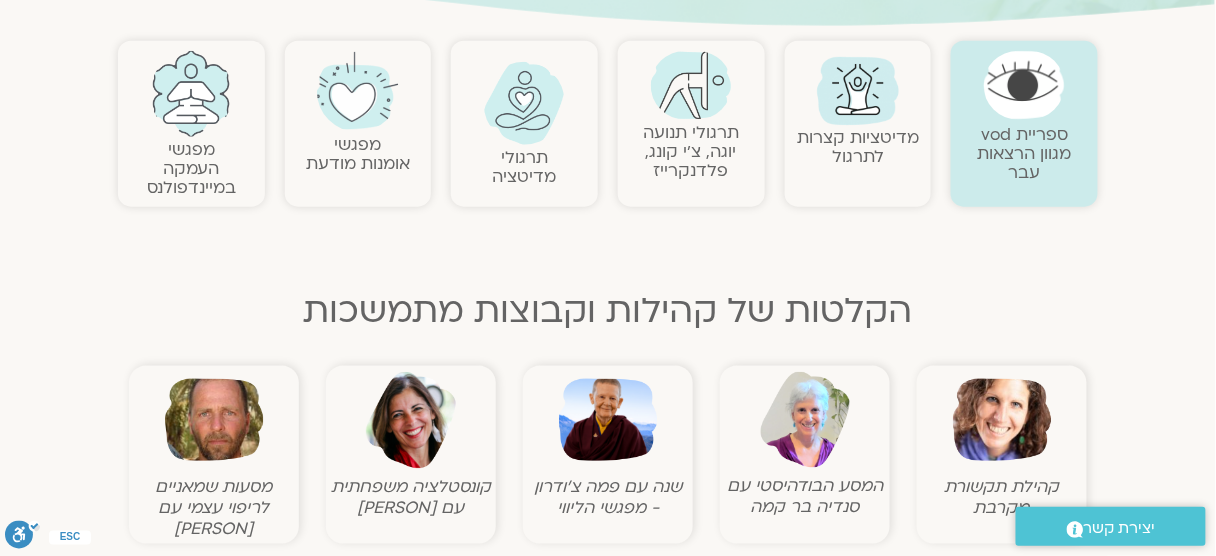 click on "ספריית vod
מגוון הרצאות עבר" at bounding box center [1025, 153] 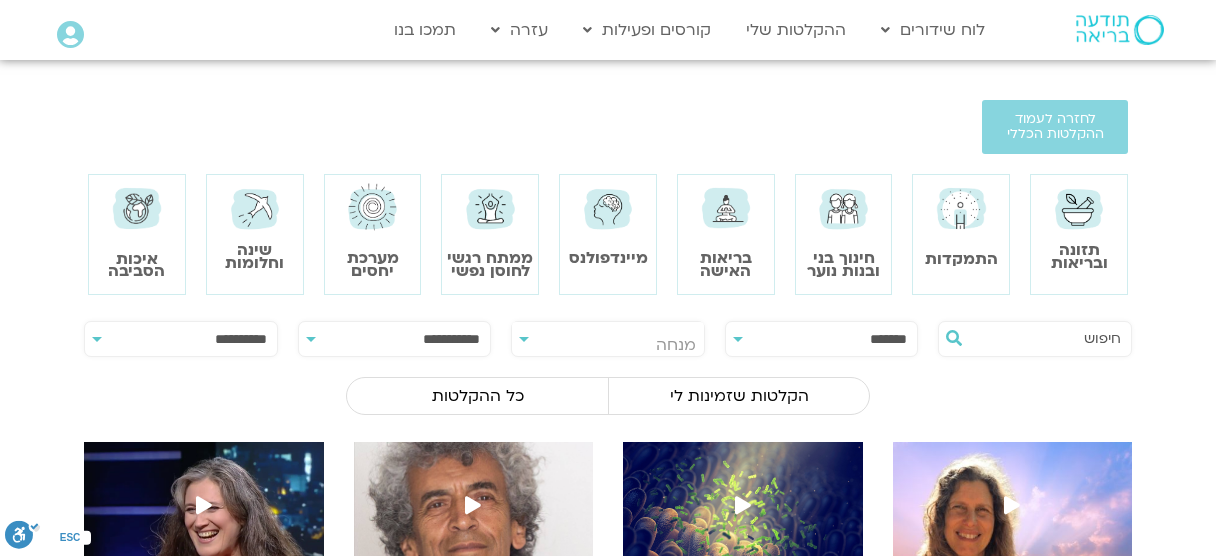 scroll, scrollTop: 0, scrollLeft: 0, axis: both 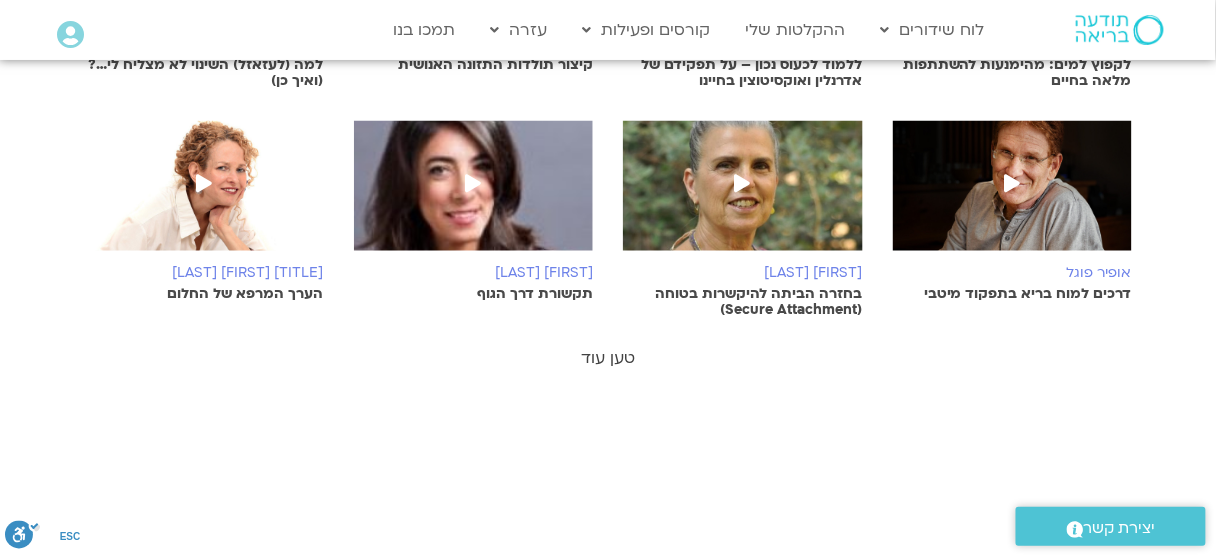 click on "טען עוד" at bounding box center [608, 359] 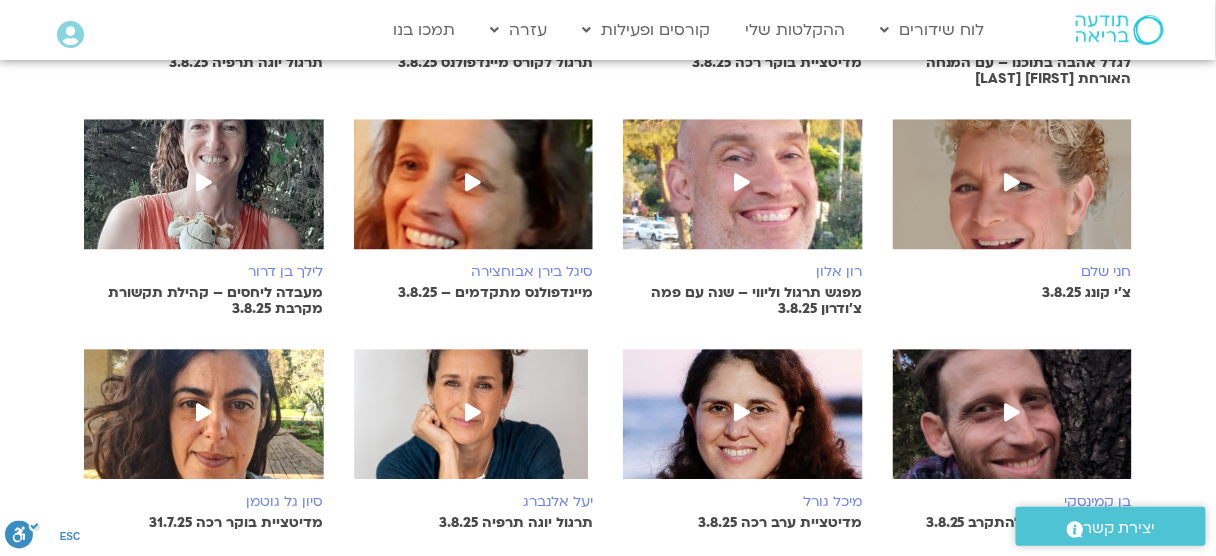 scroll, scrollTop: 0, scrollLeft: 0, axis: both 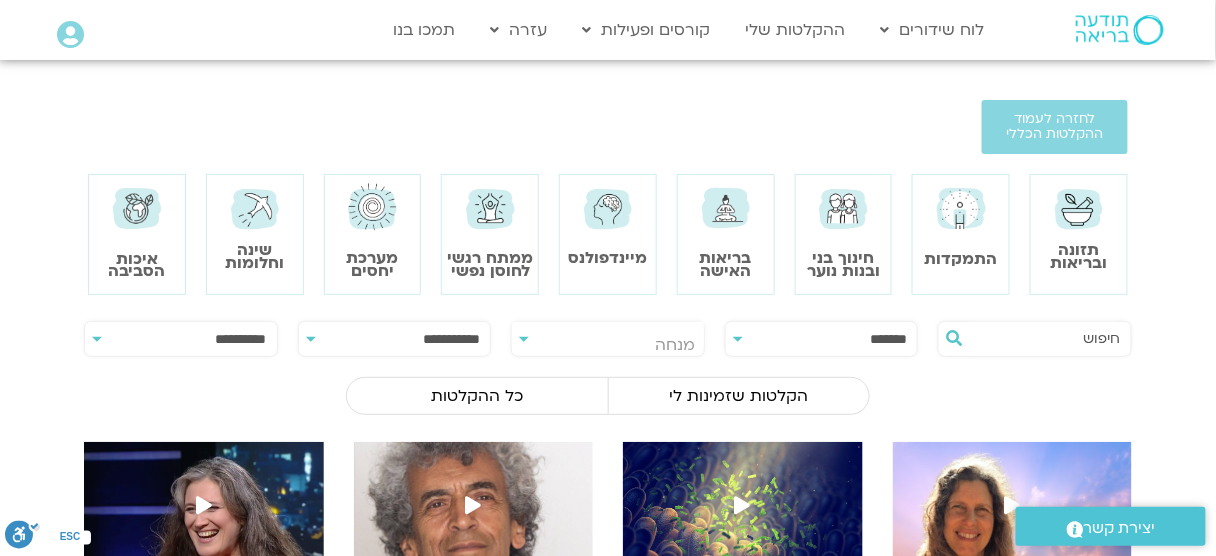 click at bounding box center (1079, 208) 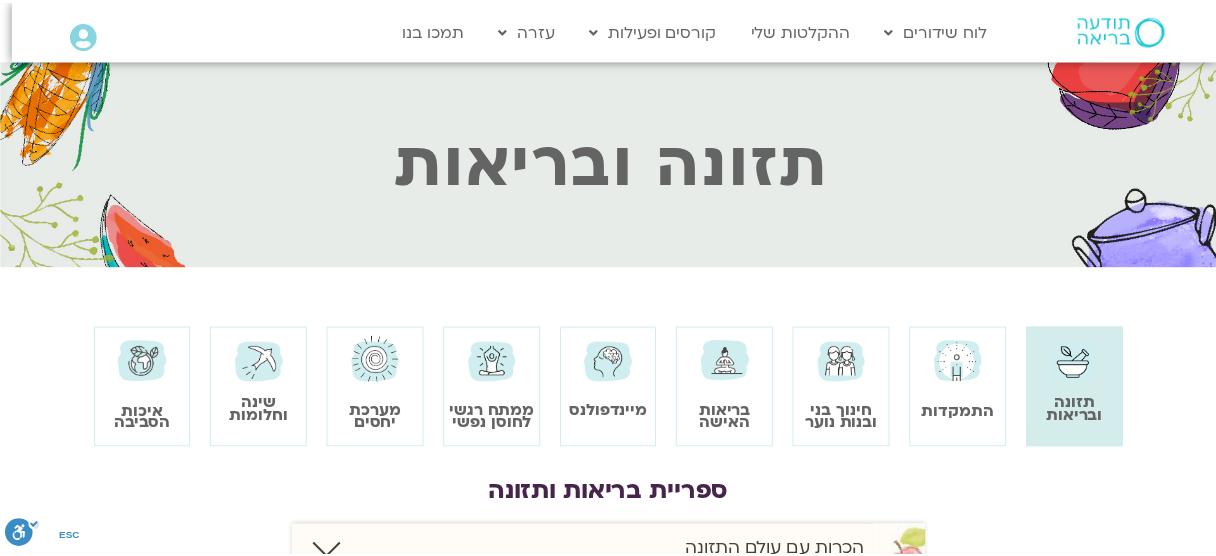 scroll, scrollTop: 0, scrollLeft: 0, axis: both 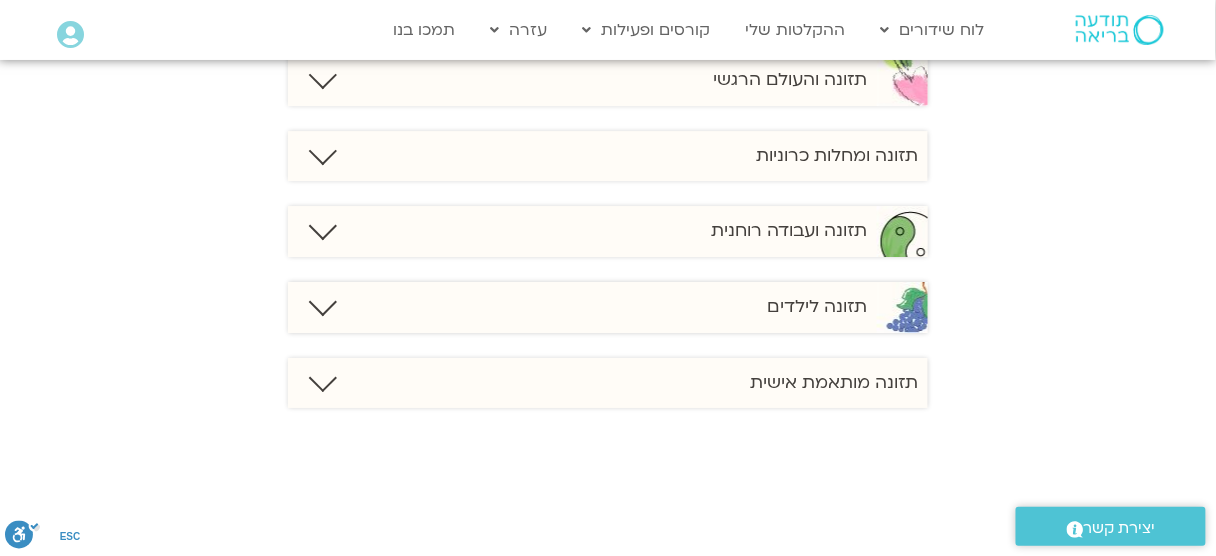 click on "תזונה מותאמת אישית" at bounding box center [834, 383] 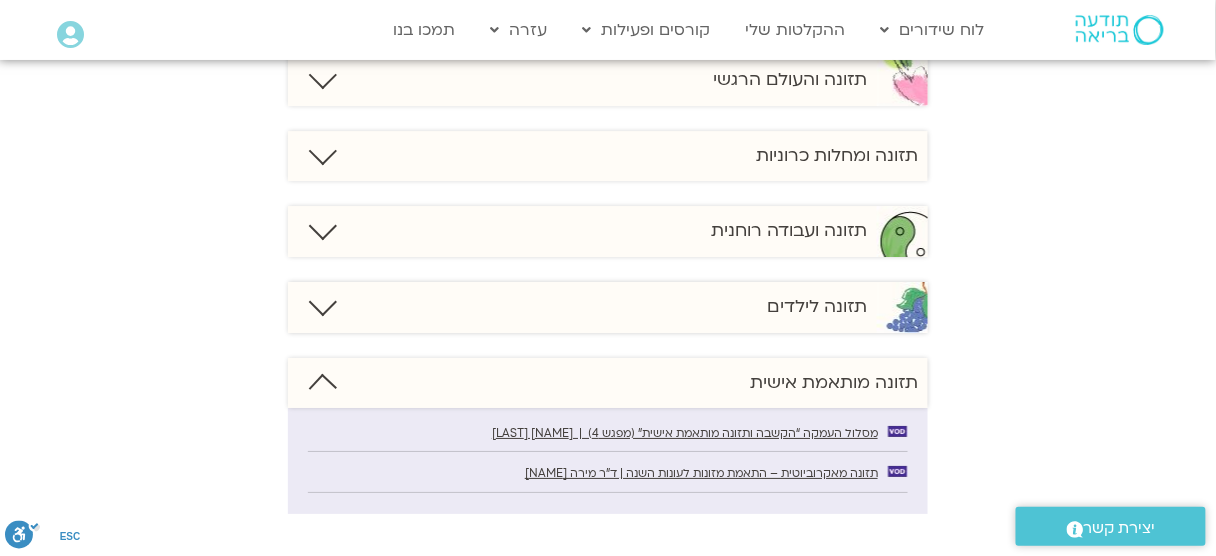 click on "תזונה לילדים" at bounding box center [817, 307] 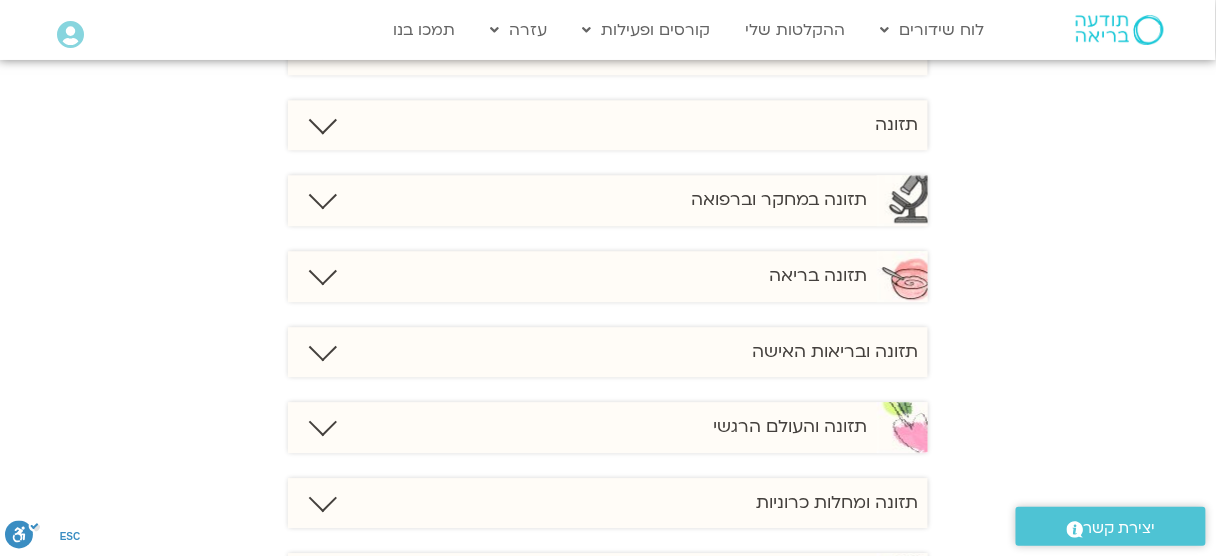 scroll, scrollTop: 1283, scrollLeft: 0, axis: vertical 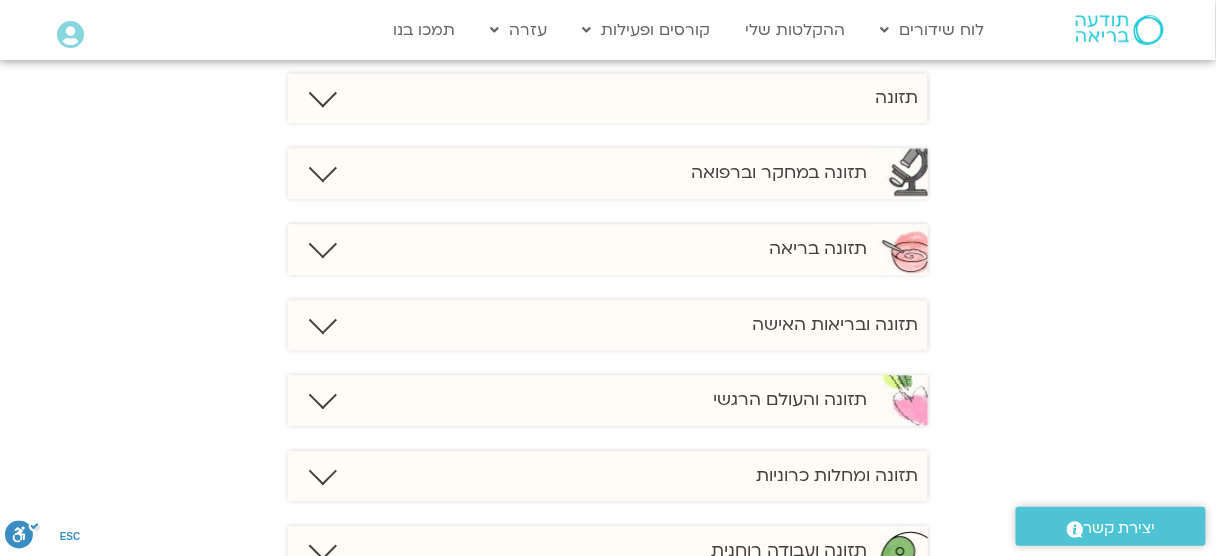 click on "תזונה והעולם הרגשי" at bounding box center (790, 400) 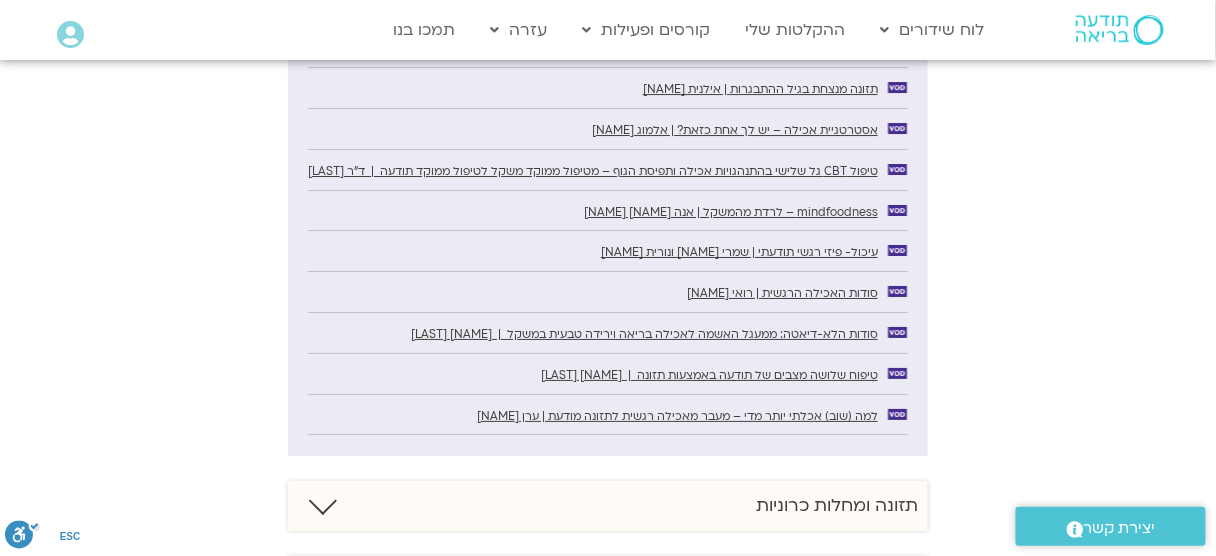 scroll, scrollTop: 1690, scrollLeft: 0, axis: vertical 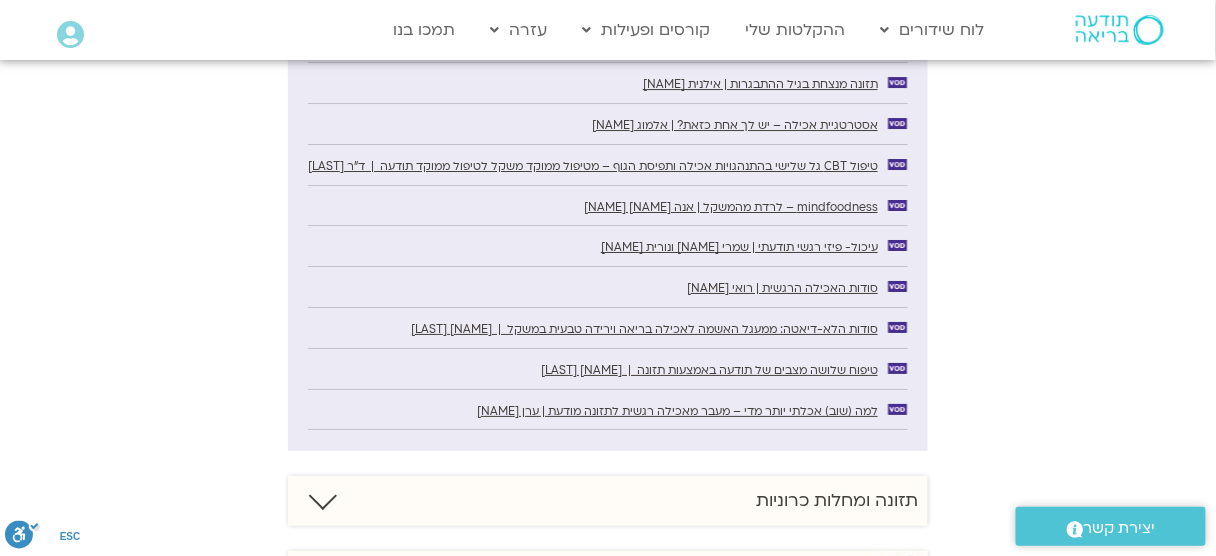 click on "למה (שוב) אכלתי יותר מדי – מעבר מאכילה רגשית לתזונה מודעת | ערן [NAME]" at bounding box center [677, 411] 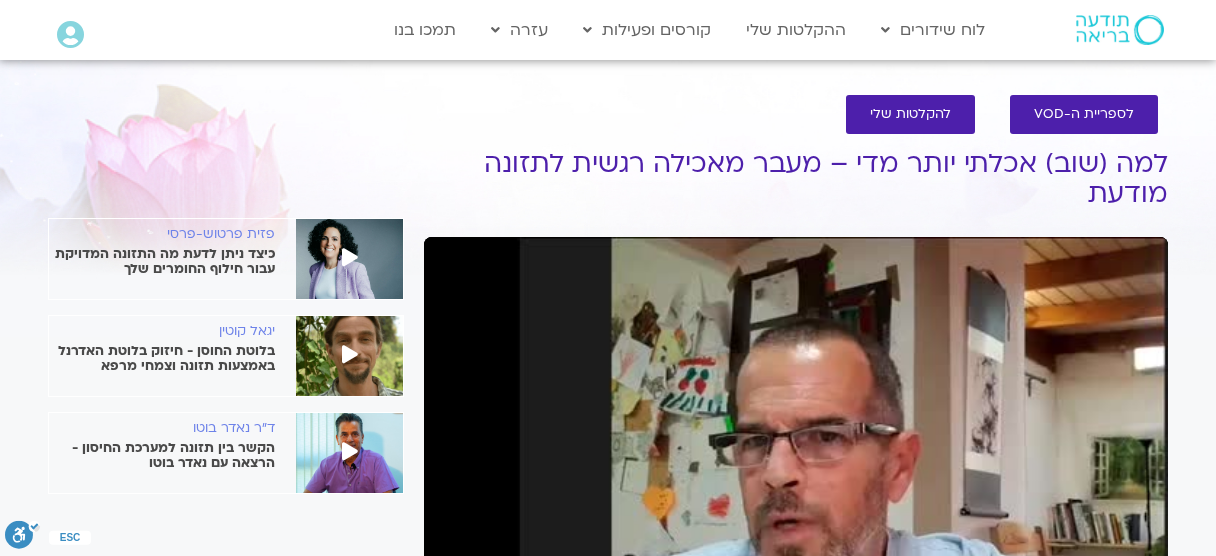 scroll, scrollTop: 0, scrollLeft: 0, axis: both 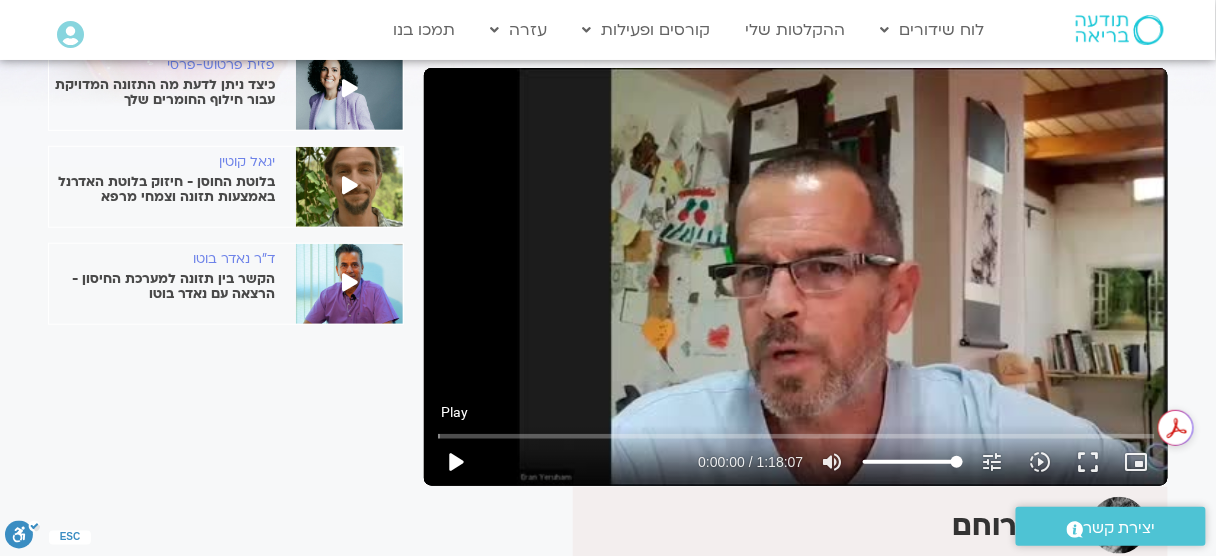 click on "play_arrow" at bounding box center [456, 462] 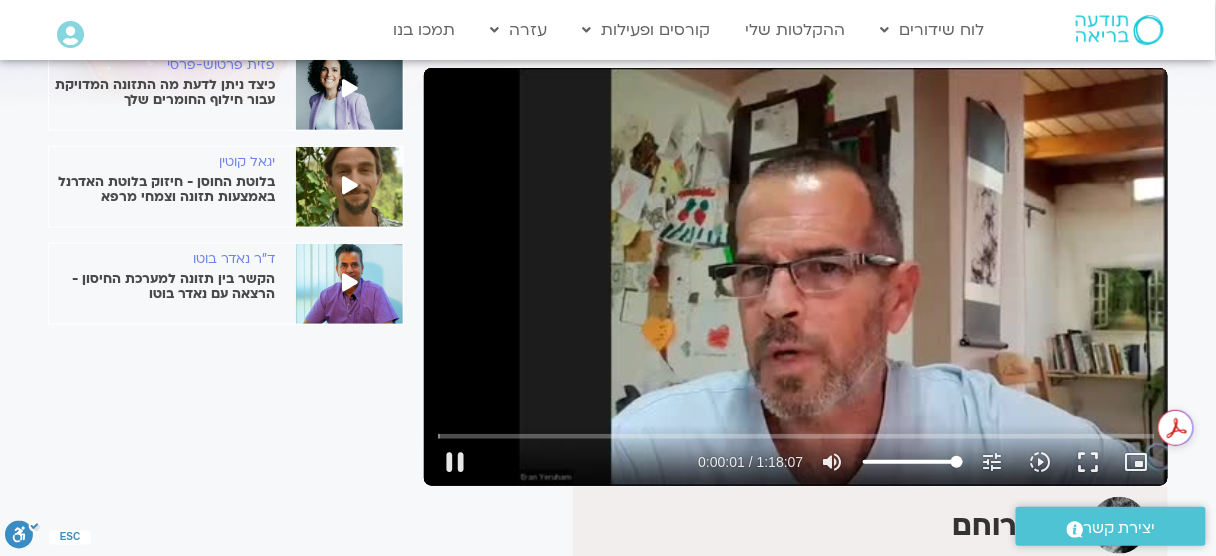 type on "2.131836" 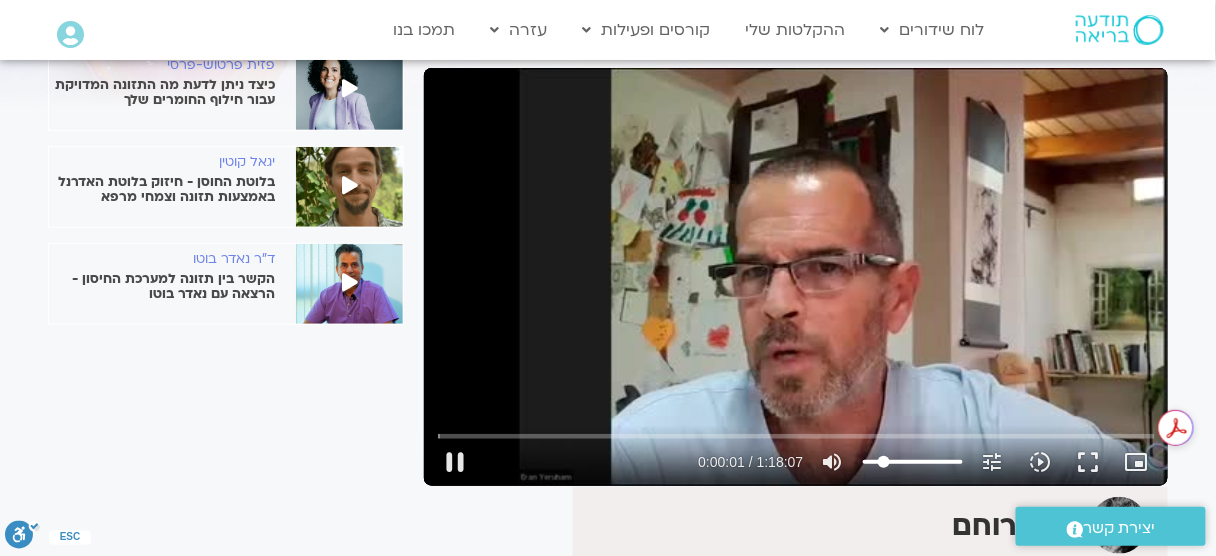type on "2.264714" 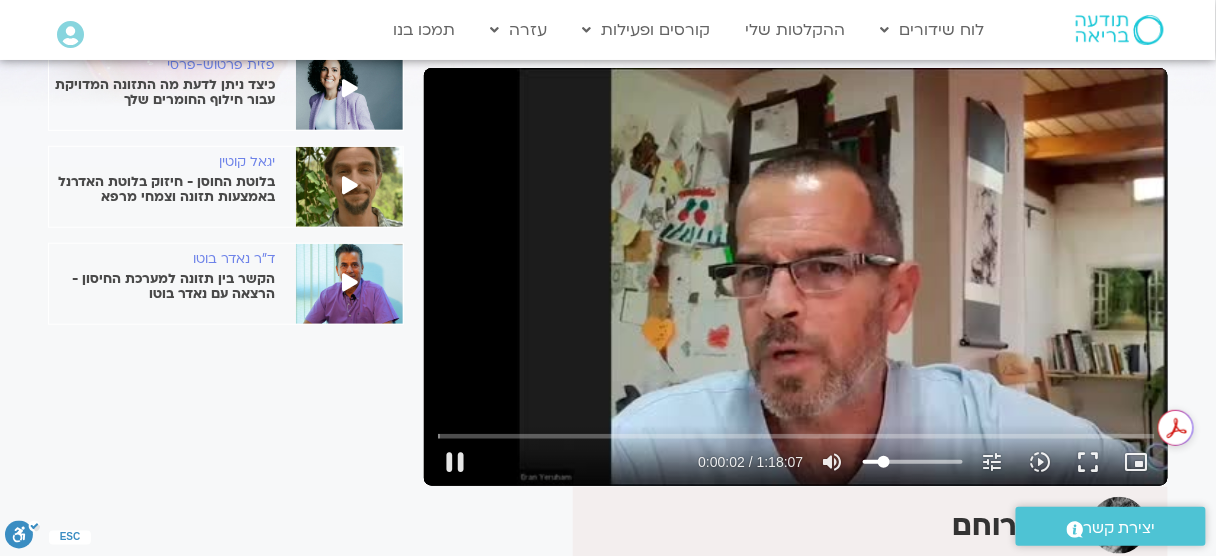 type on "17.7272727272727" 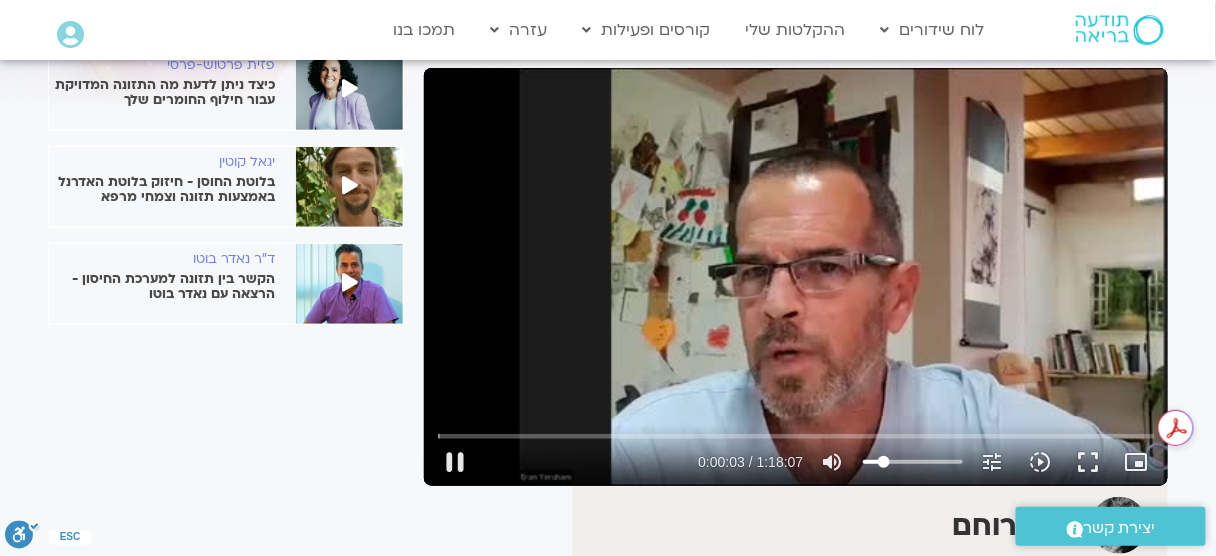 type on "3.532848" 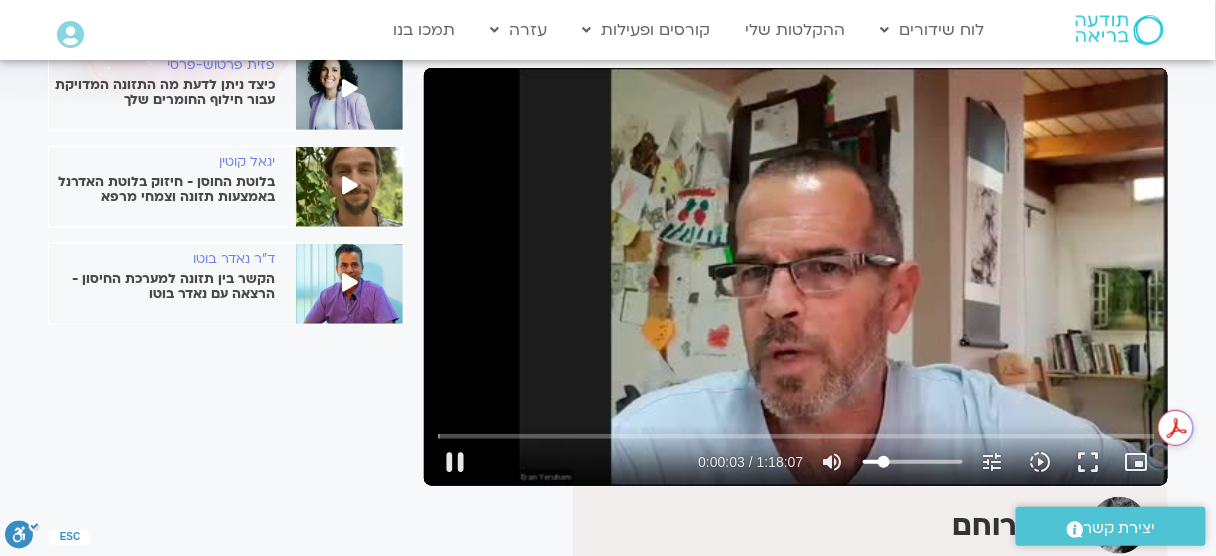 type on "3.56588" 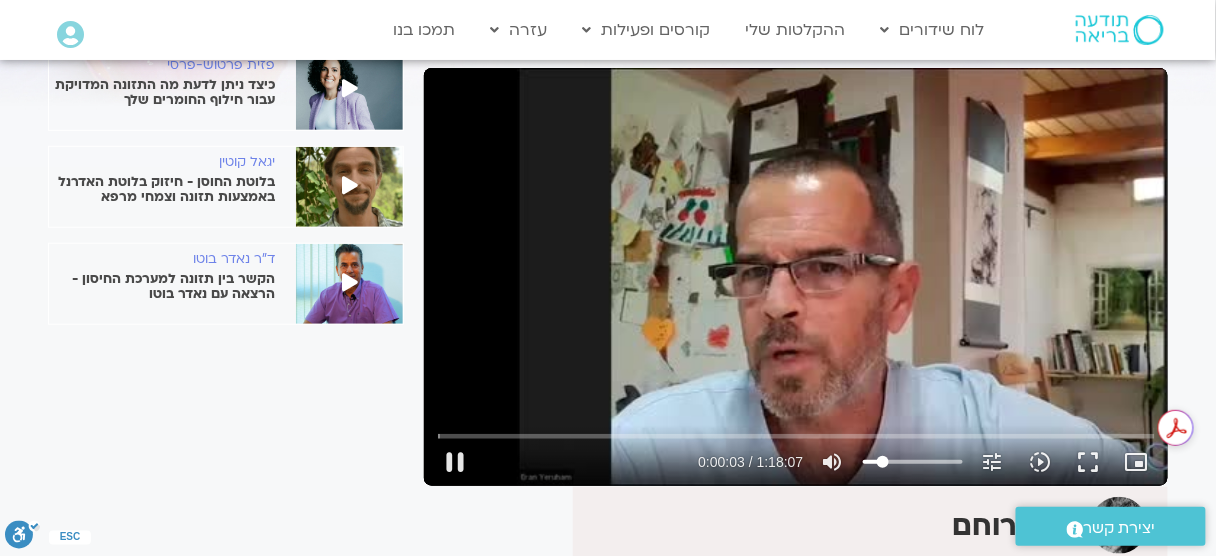type on "3.632322" 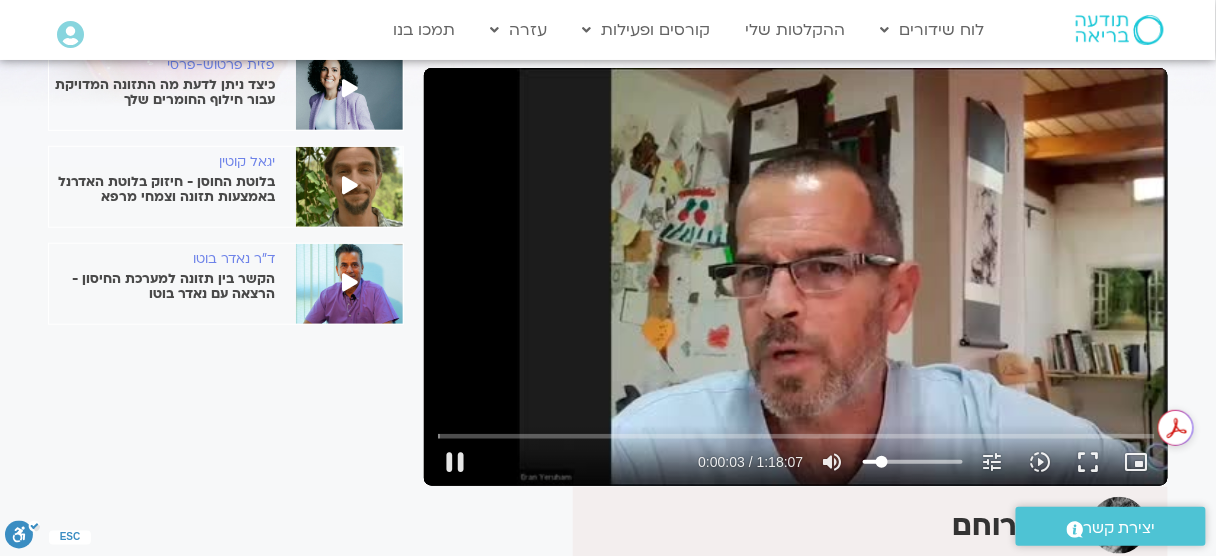 type on "3.666583" 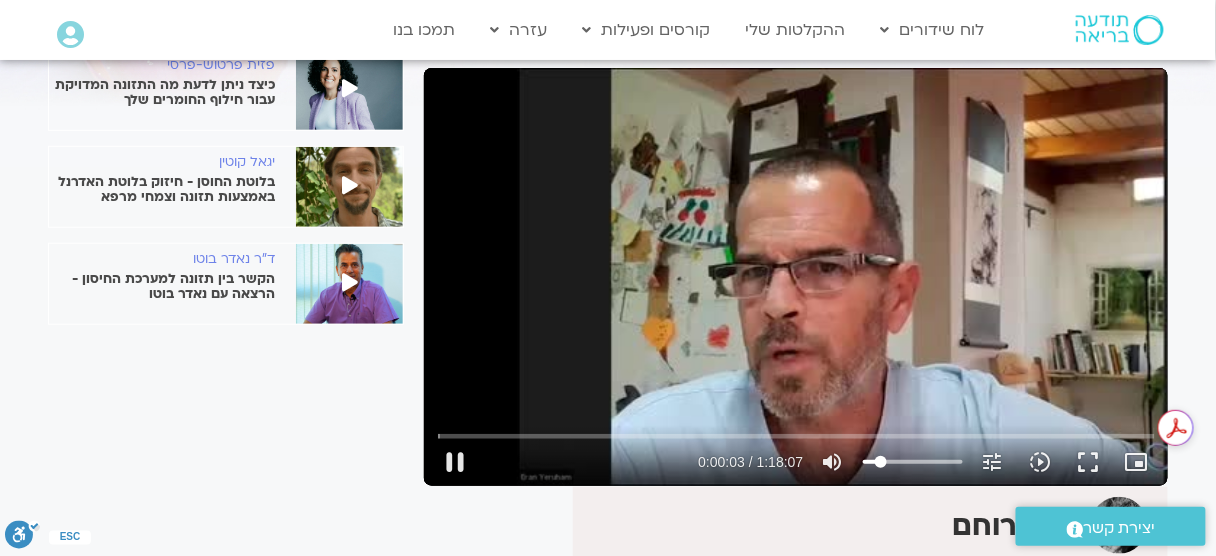 type on "3.749663" 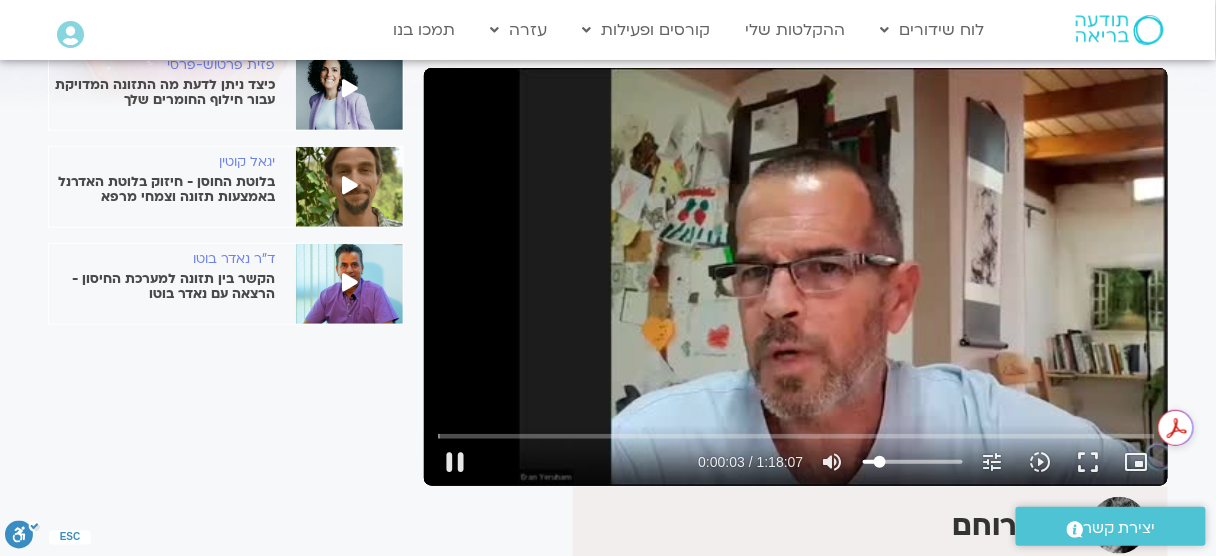 type on "3.91531" 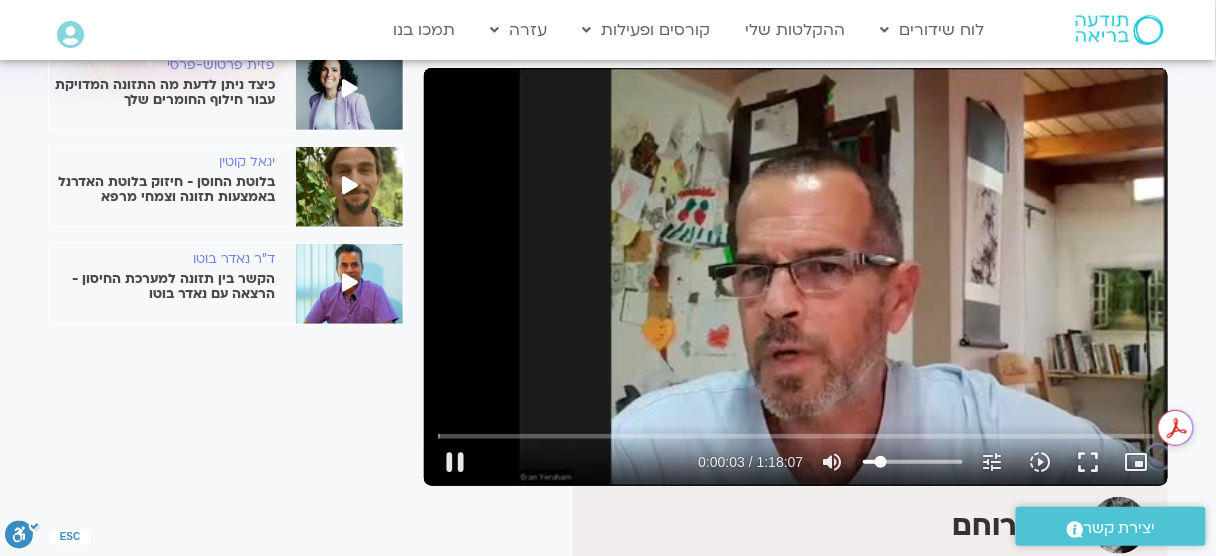 type on "3.99911" 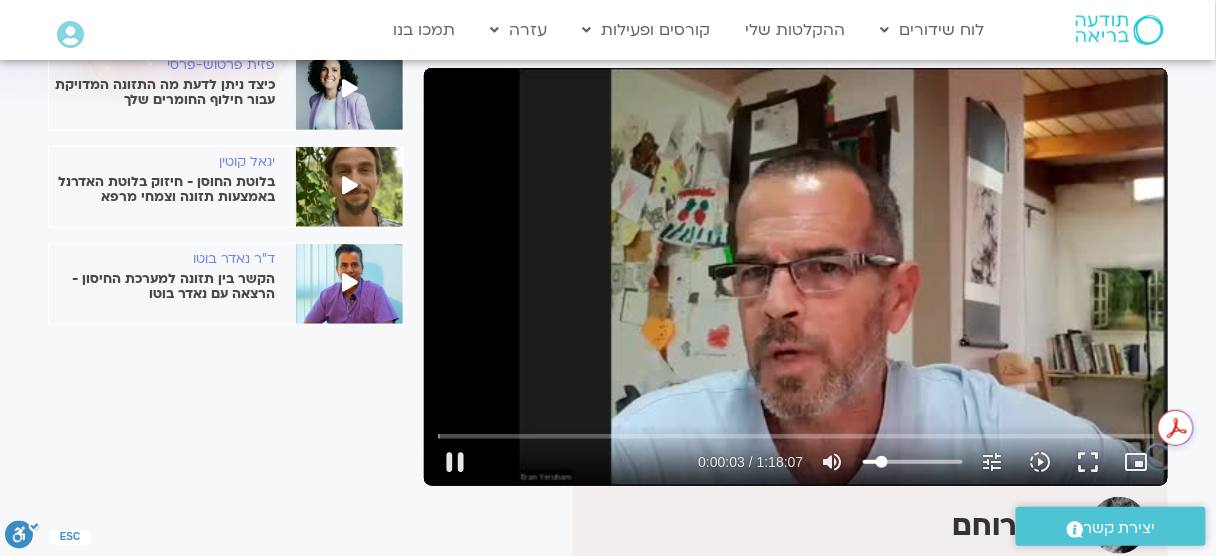 type on "4.031843" 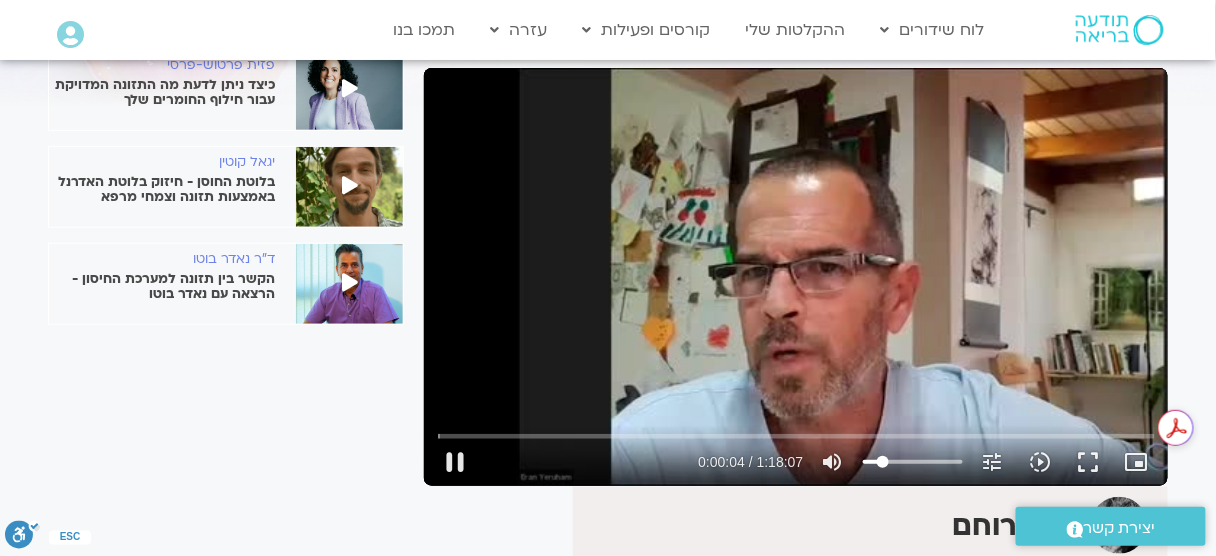 type on "4.098828" 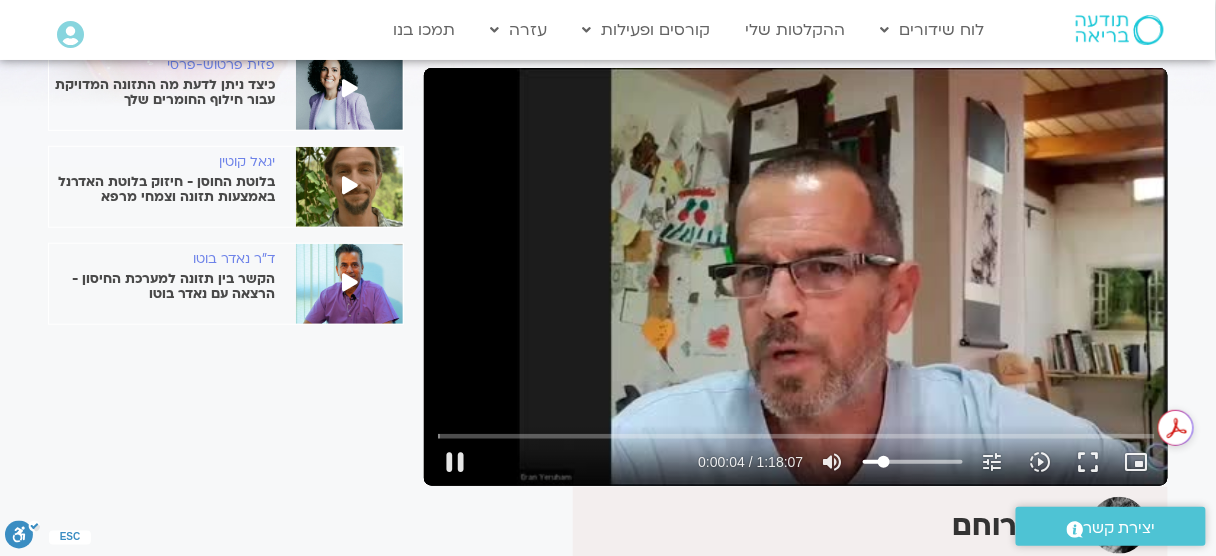 type on "4.133072" 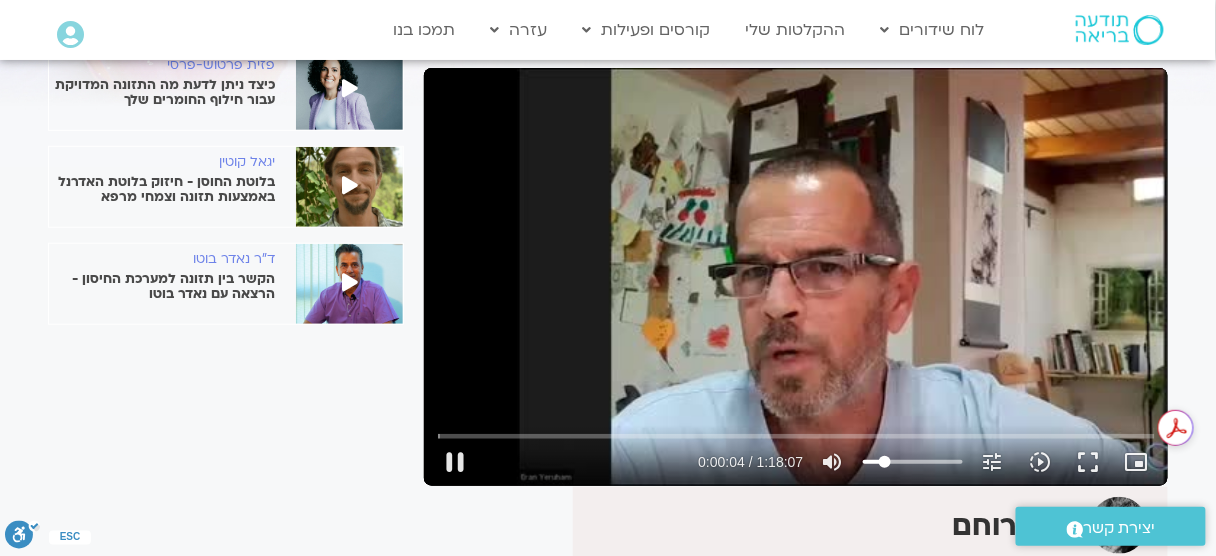 type on "4.215457" 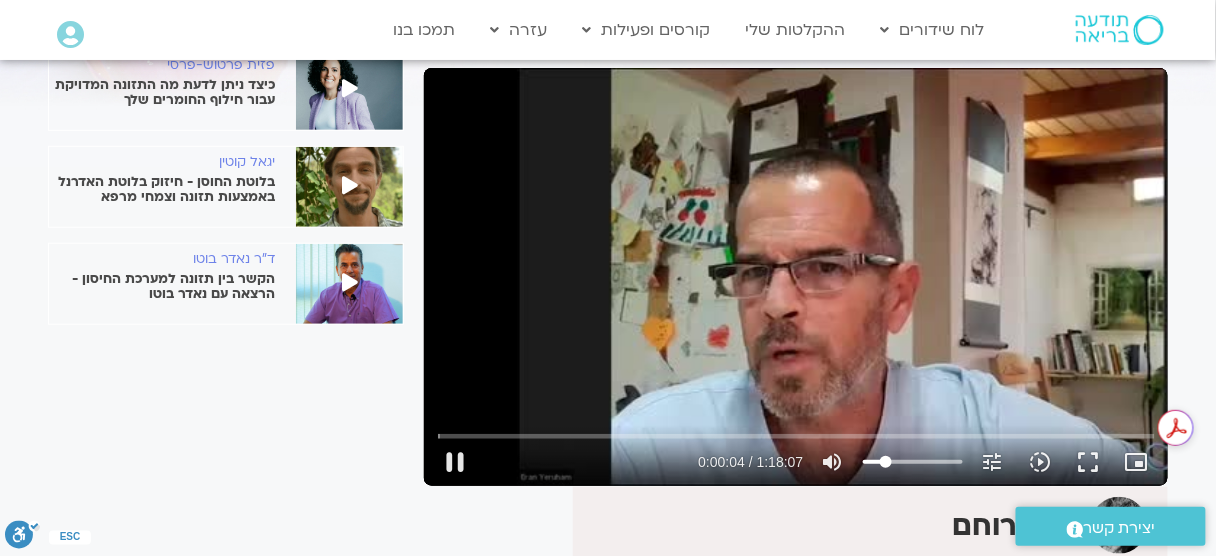 type on "4.514834" 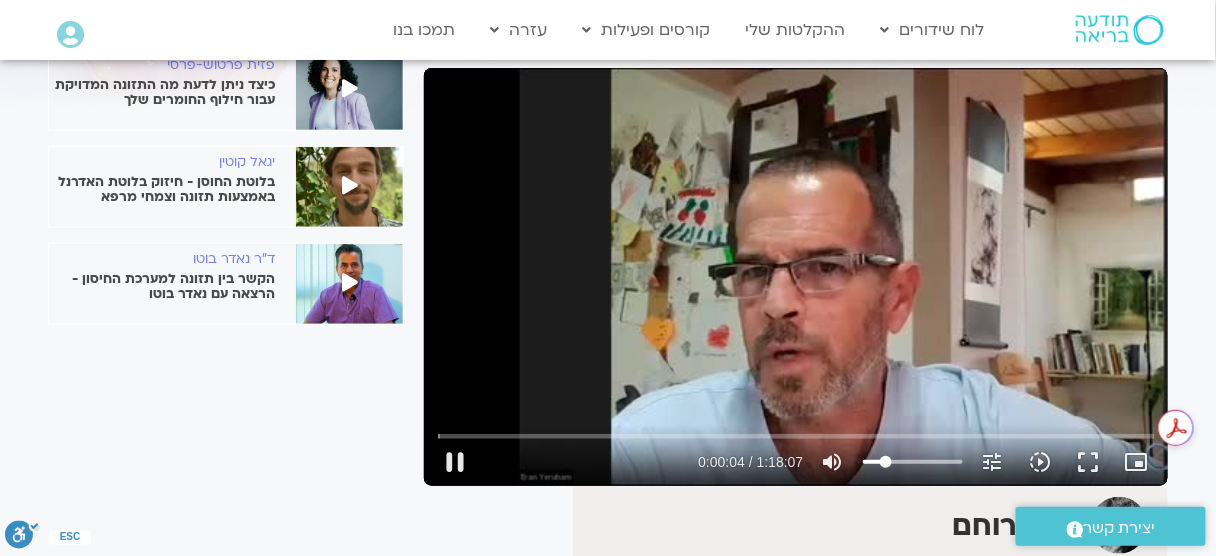 type on "19.9090909090909" 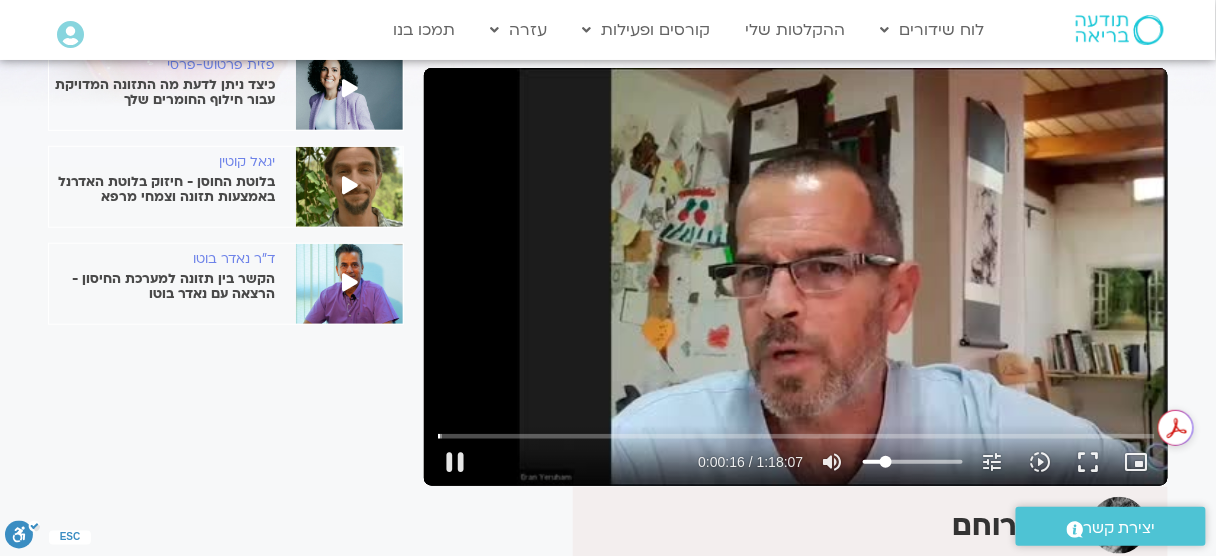 type on "16.600229" 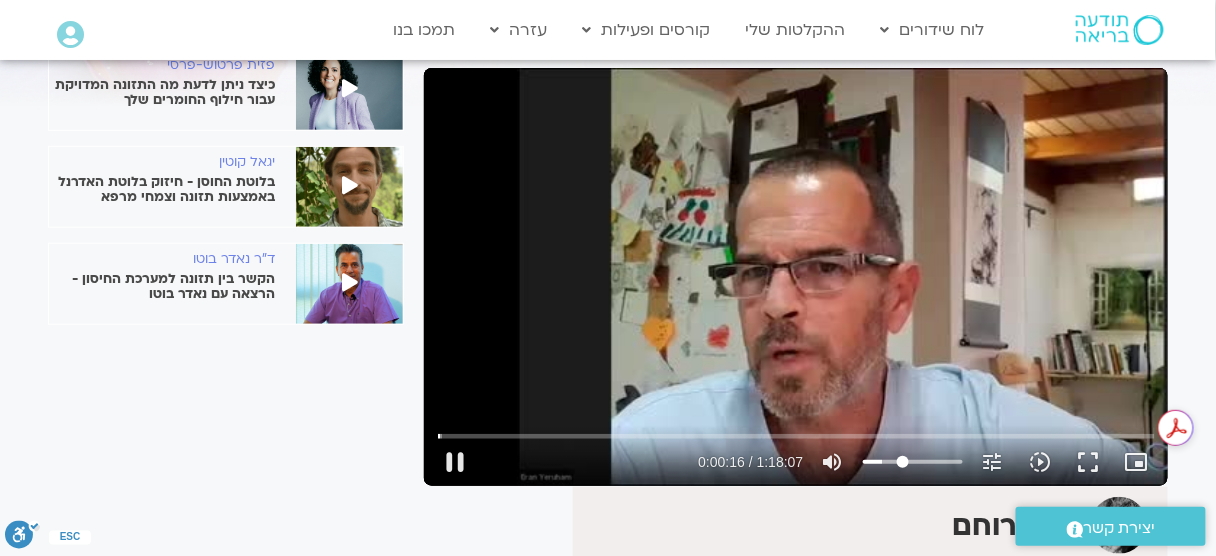 type on "16.61642" 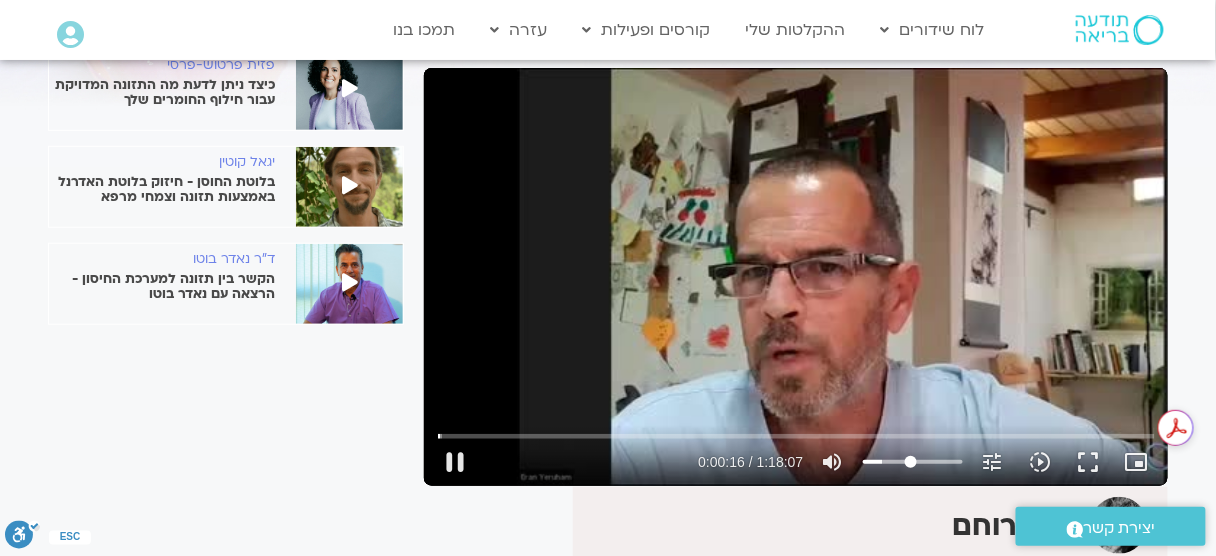 type on "16.631987" 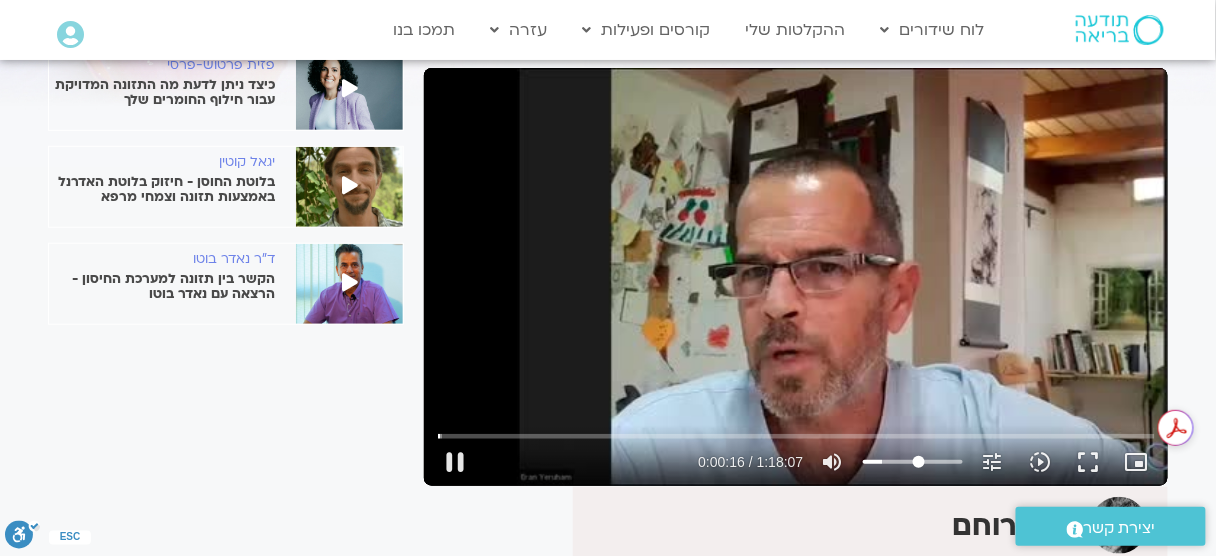 type on "16.648894" 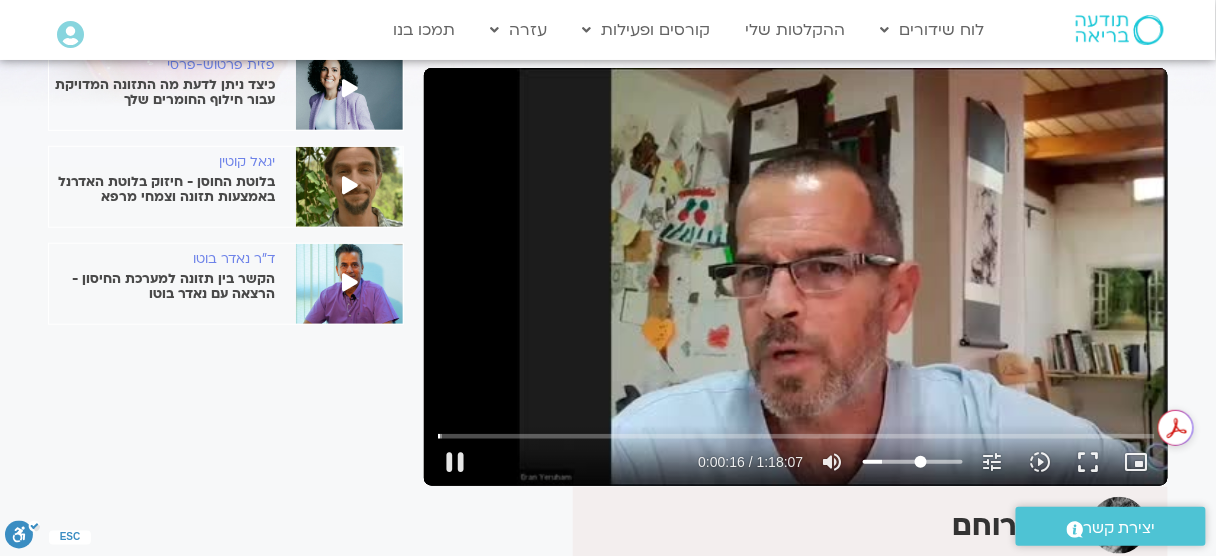 type on "16.699509" 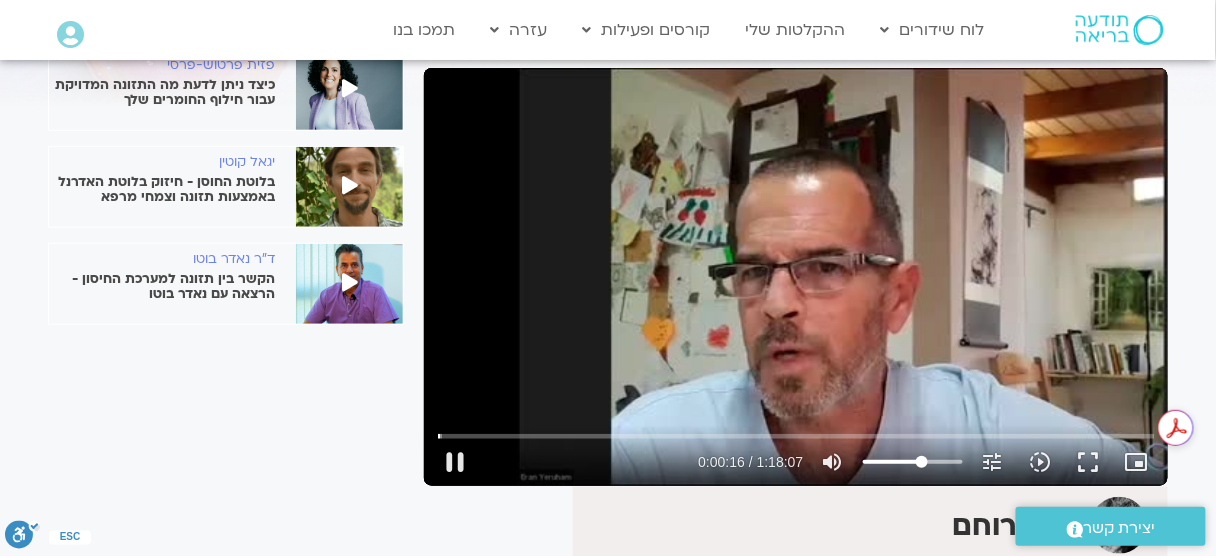 type on "16.91591" 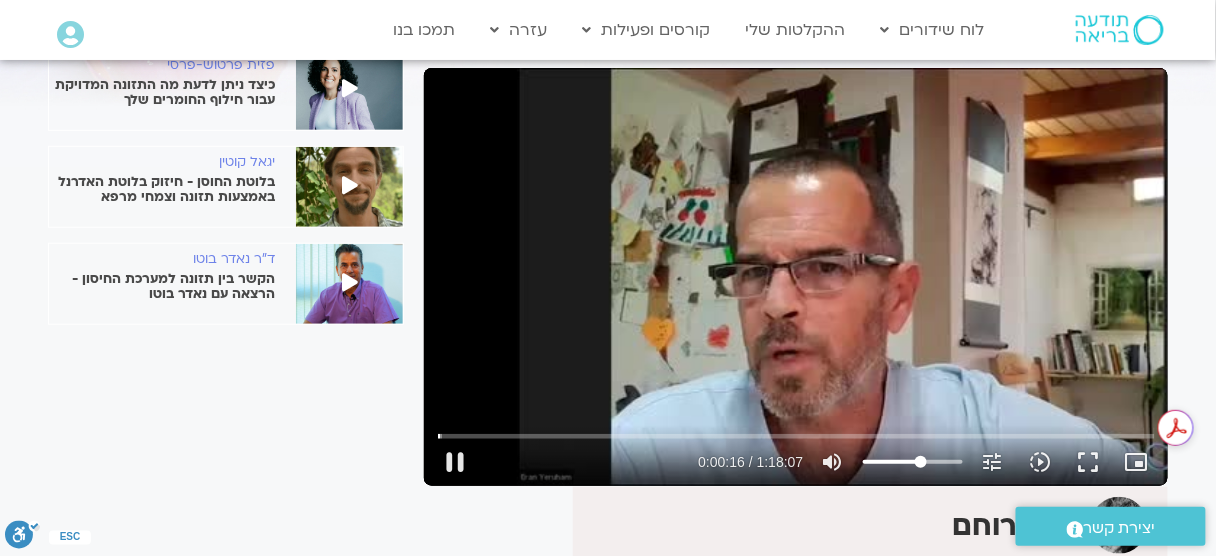 type on "16.932316" 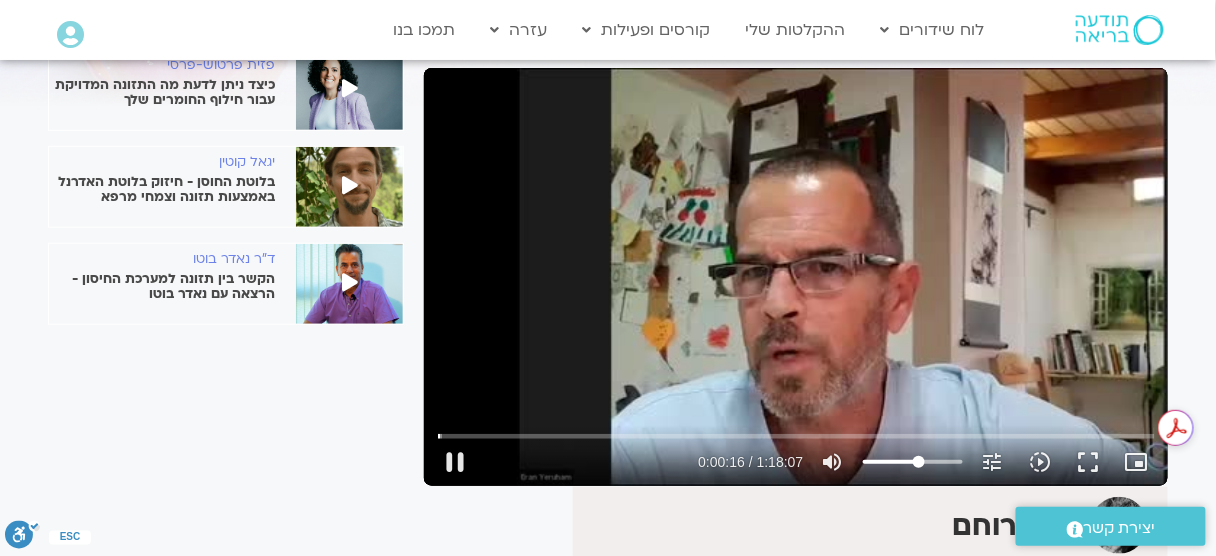 type on "16.96575" 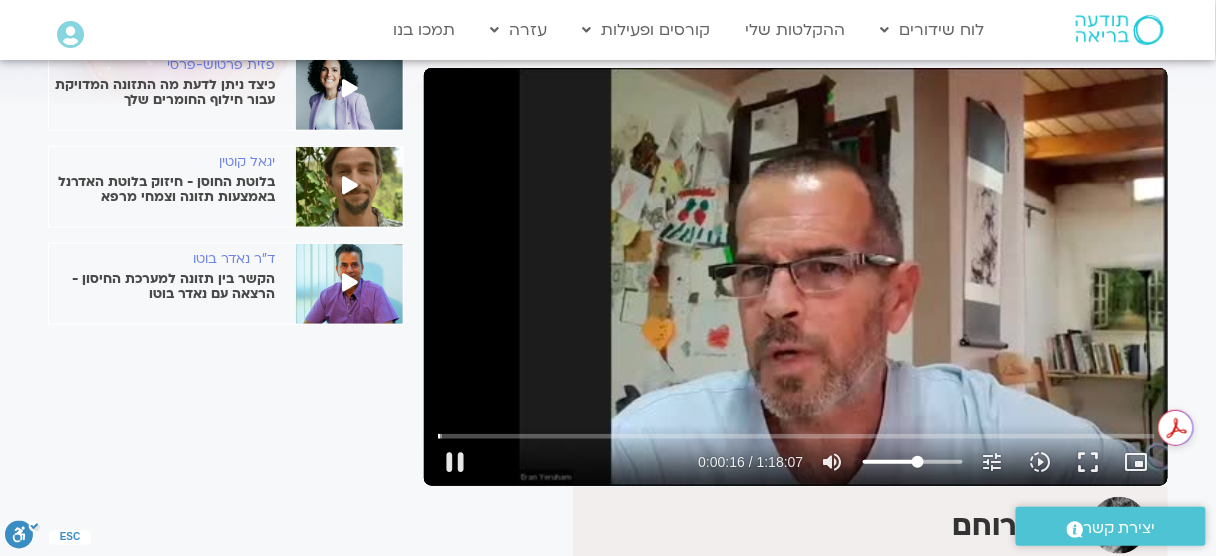 type on "17.0157" 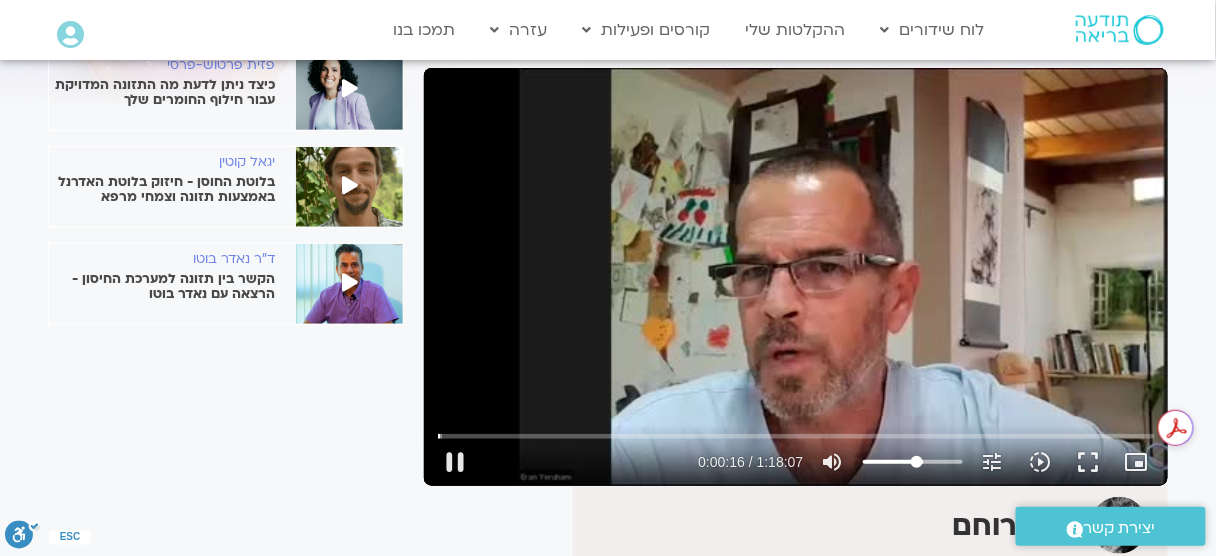 type on "17.048832" 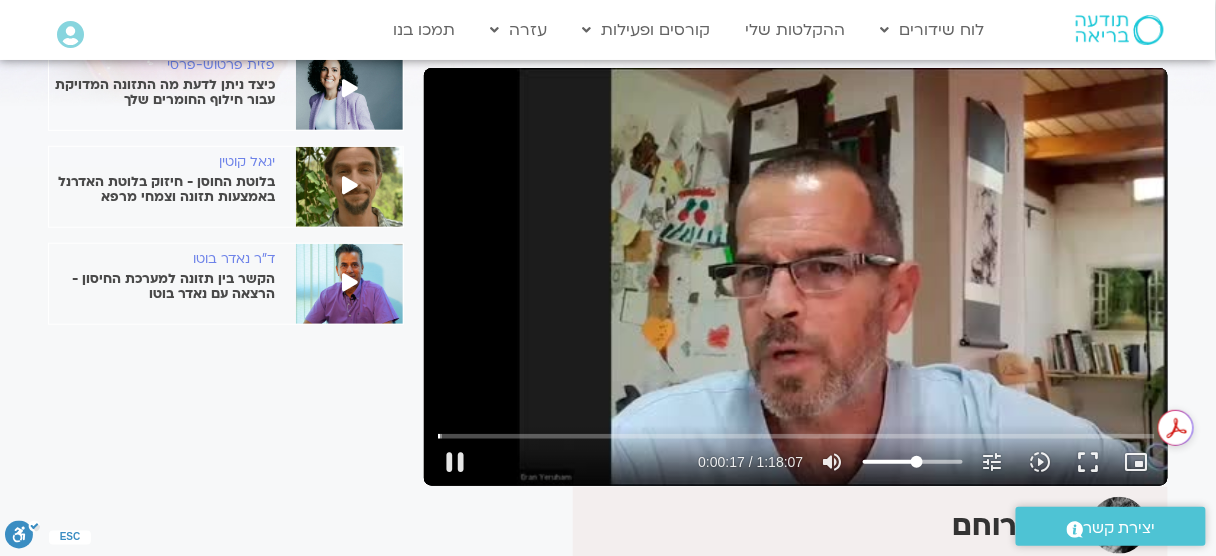 type on "17.749683" 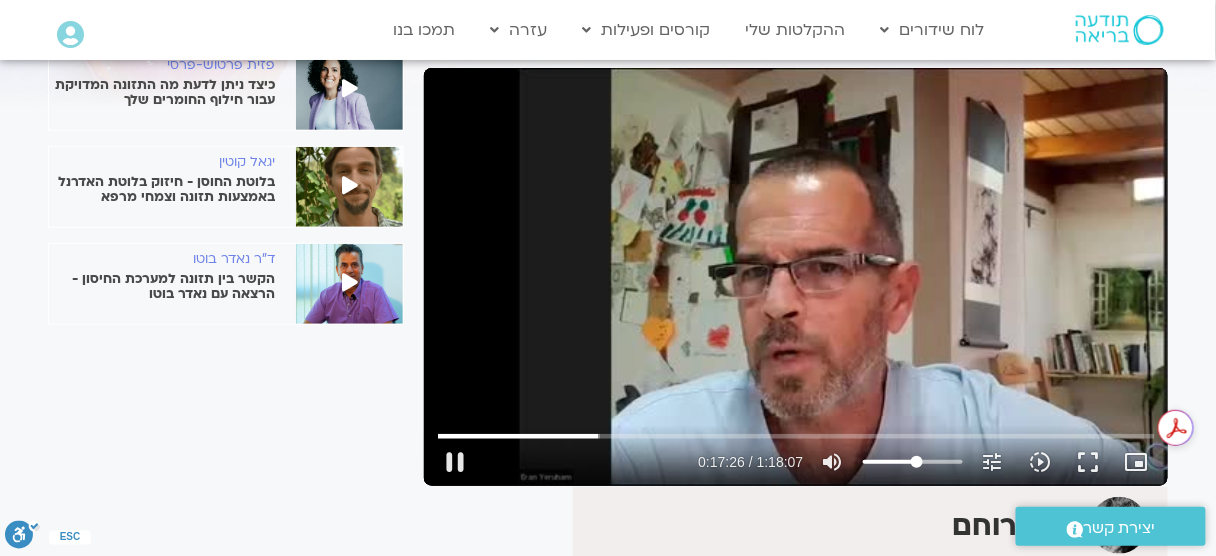 click on "Skip Ad pause 0:17:26 / 1:18:07 volume_up Mute tune Resolution Auto 450p slow_motion_video Playback speed 1x 1x fullscreen picture_in_picture_alt Picture-in-Picture Off close Resolution 450p 300p Auto done close Playback speed 0.5x 0.75x 1x done 1.25x 1.5x 1.75x 2x" at bounding box center (796, 277) 